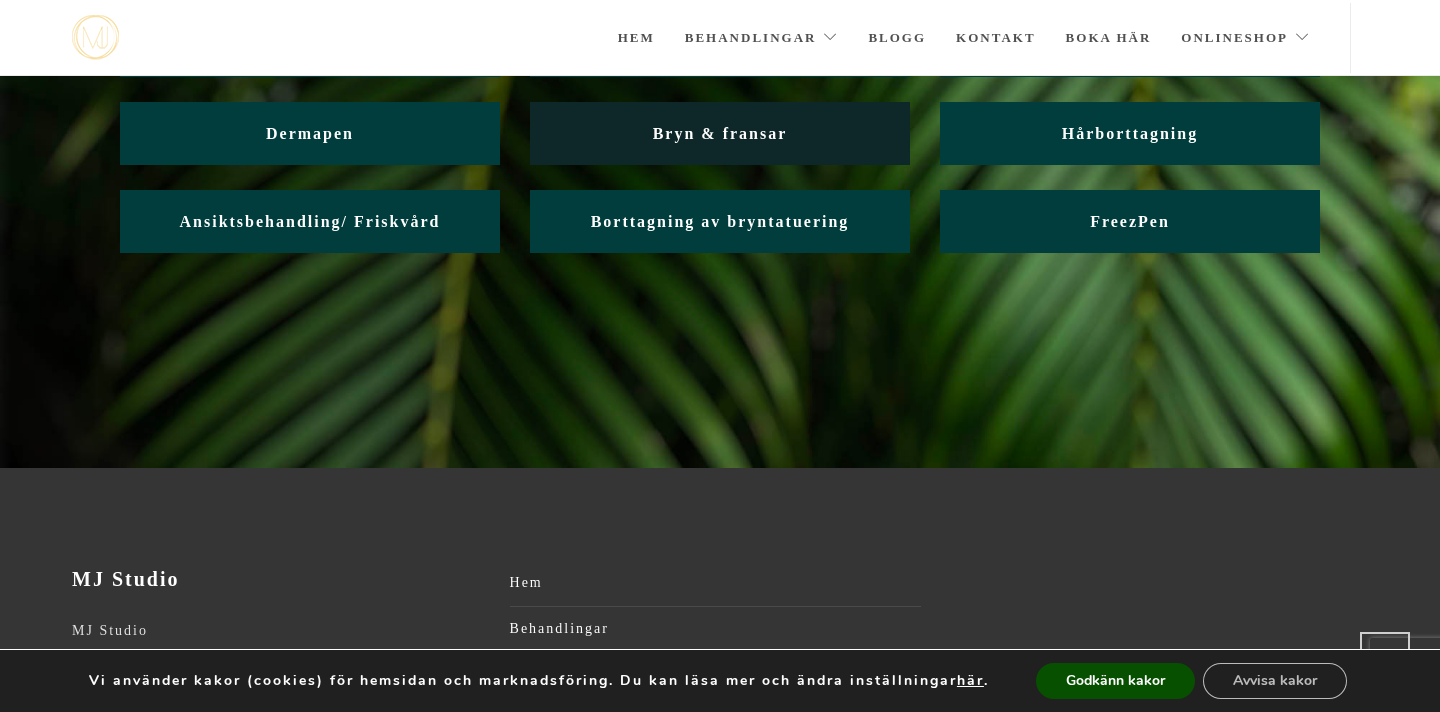 scroll, scrollTop: 266, scrollLeft: 0, axis: vertical 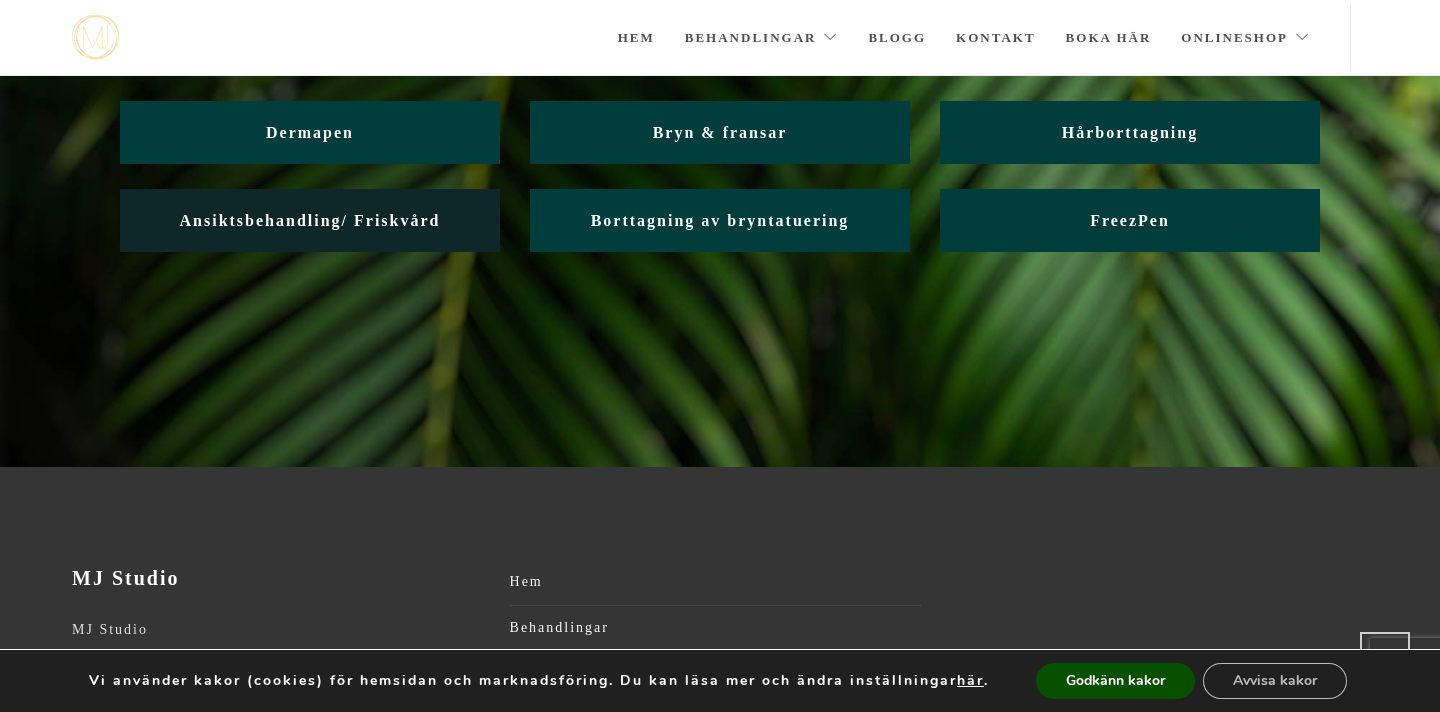 click on "Ansiktsbehandling/ Friskvård" at bounding box center [310, 220] 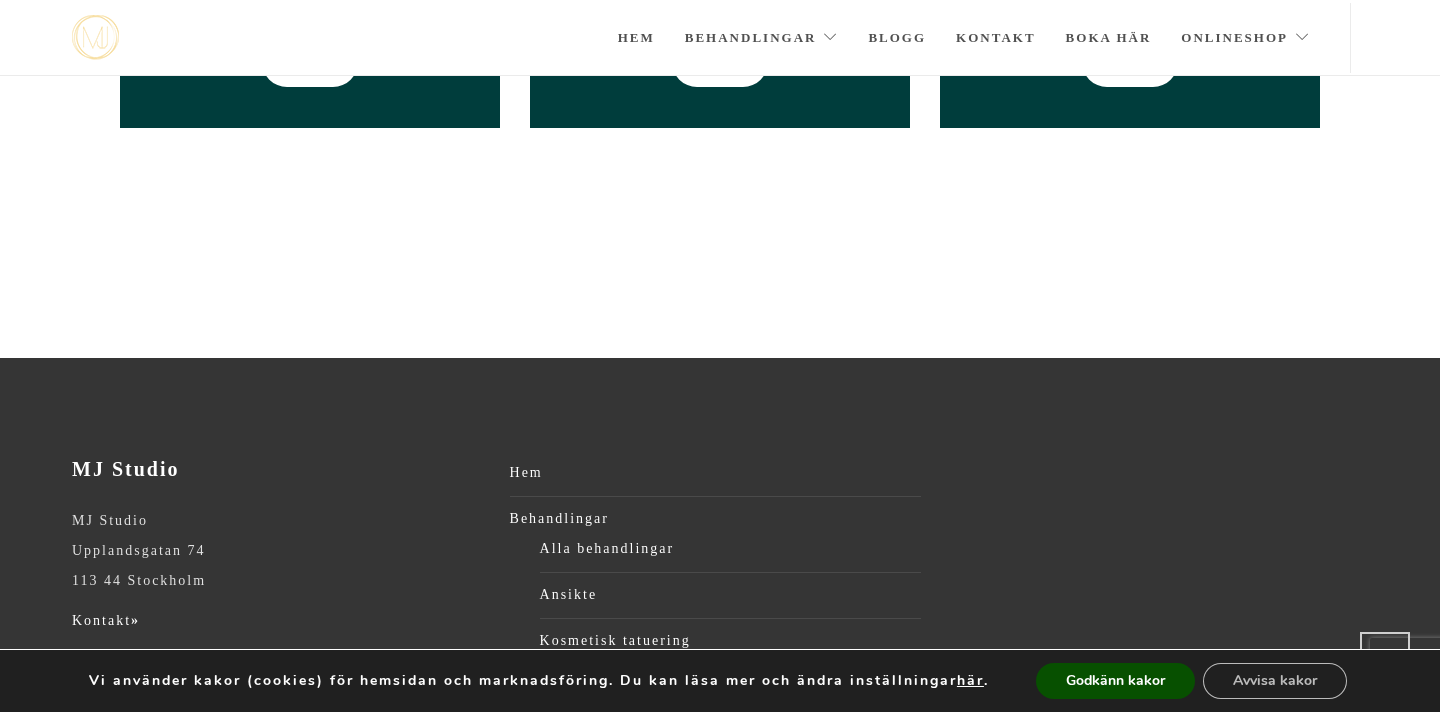 scroll, scrollTop: 1072, scrollLeft: 0, axis: vertical 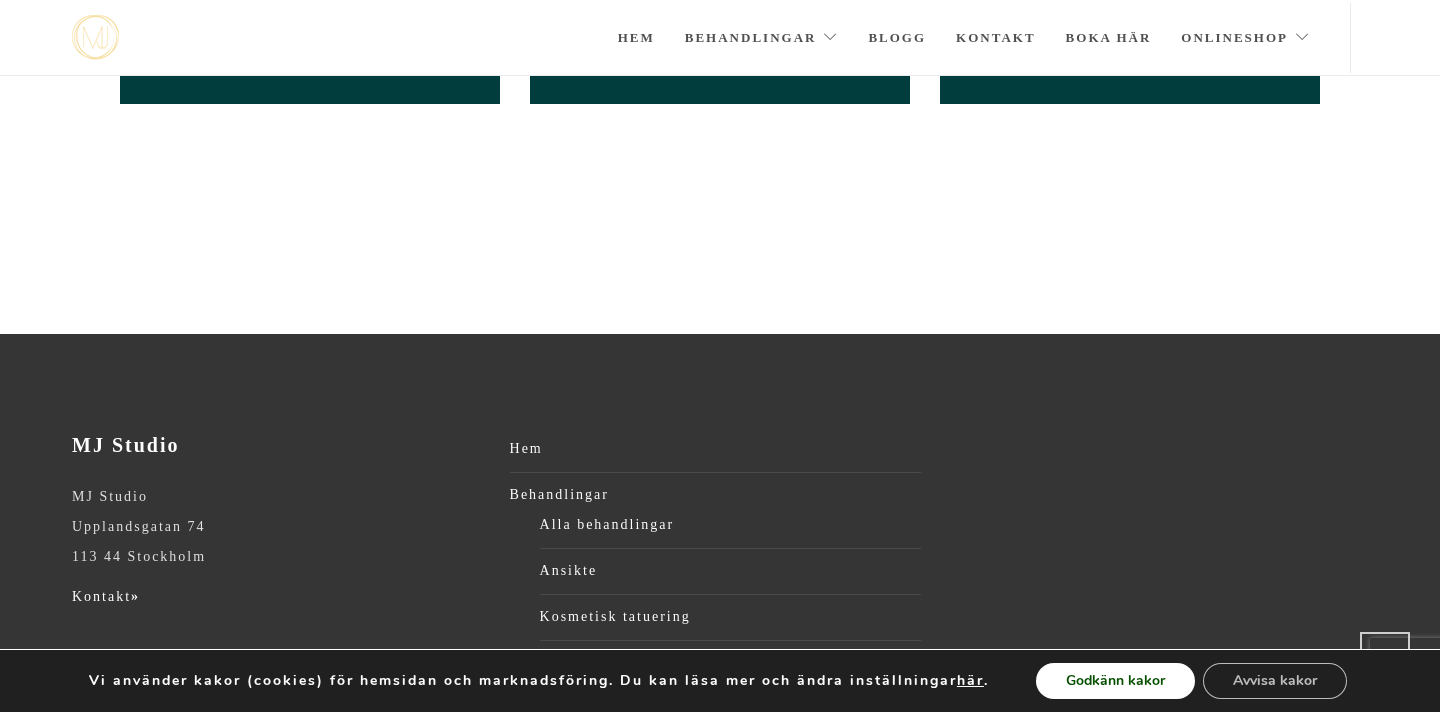 click on "Godkänn kakor" at bounding box center (1115, 681) 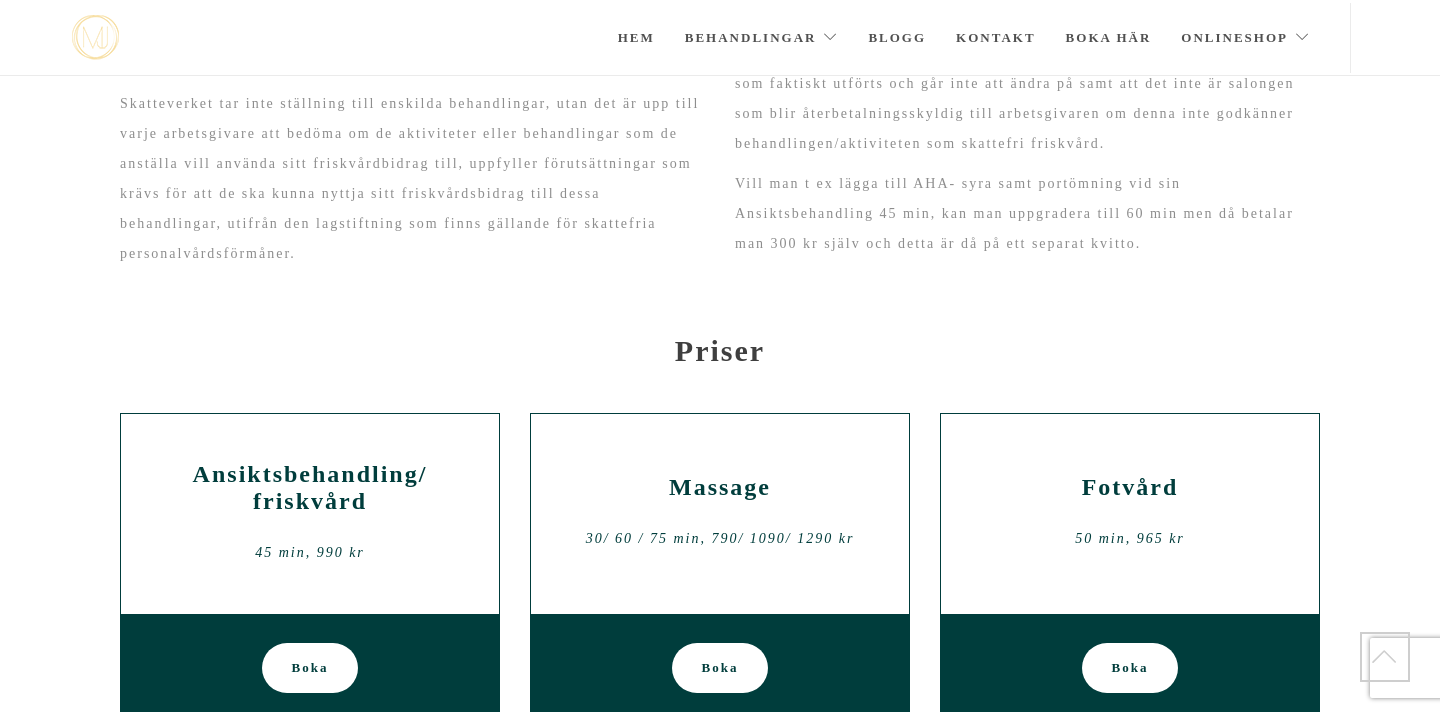 scroll, scrollTop: 543, scrollLeft: 0, axis: vertical 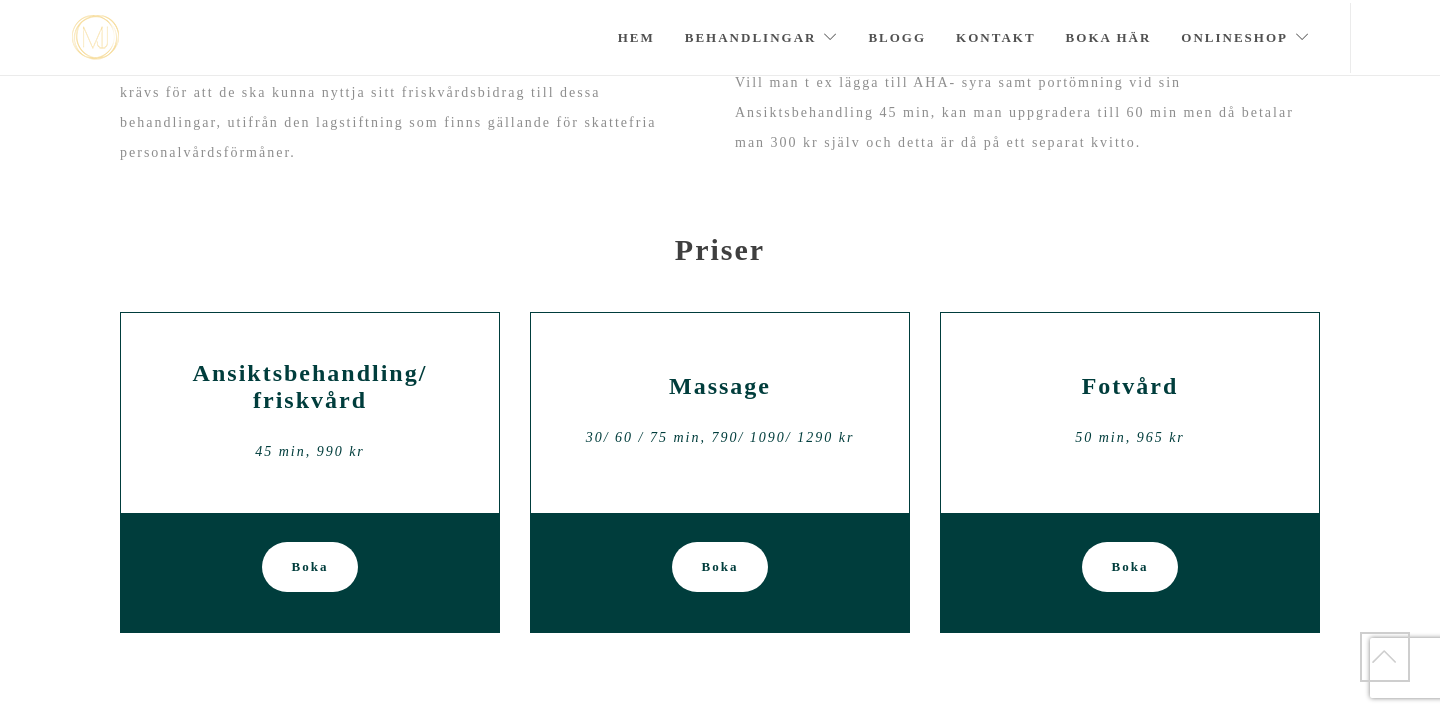 click on "Ansiktsbehandling/ friskvård" at bounding box center [310, 387] 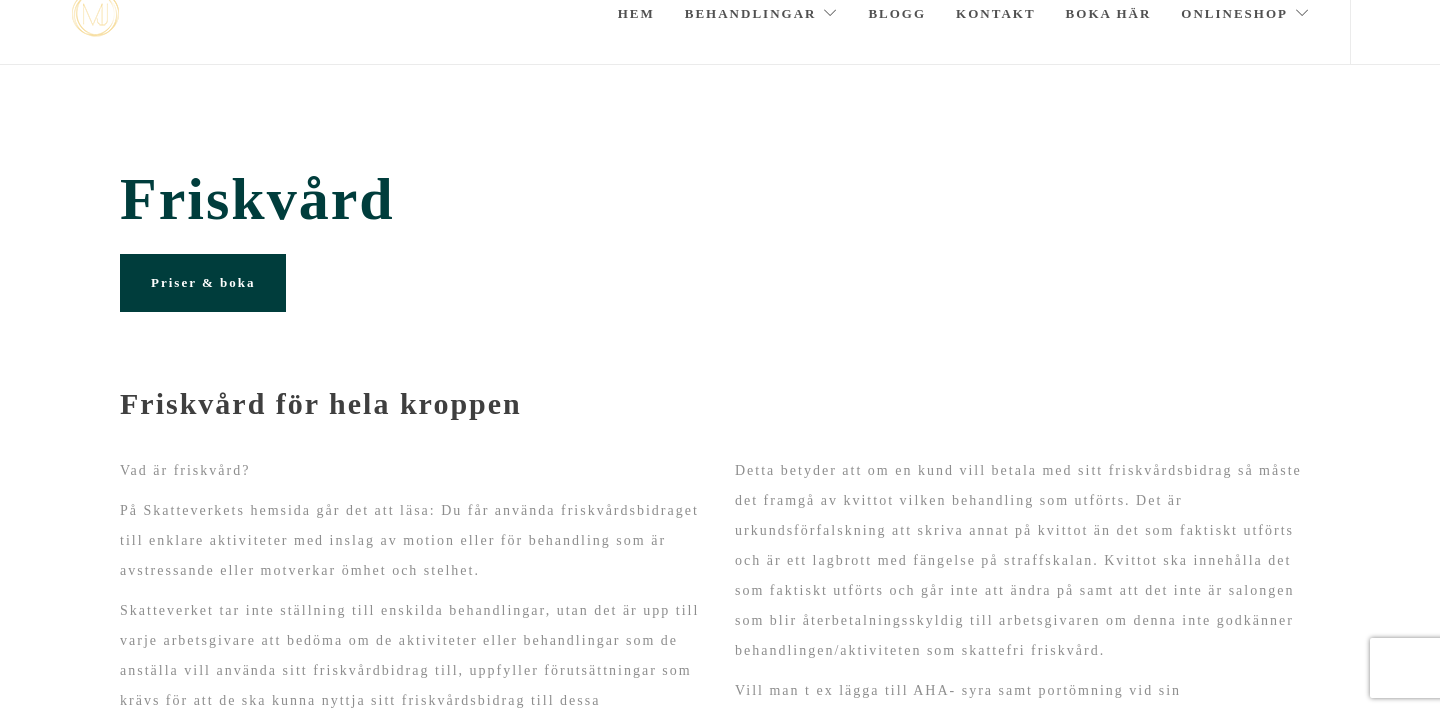 scroll, scrollTop: 0, scrollLeft: 0, axis: both 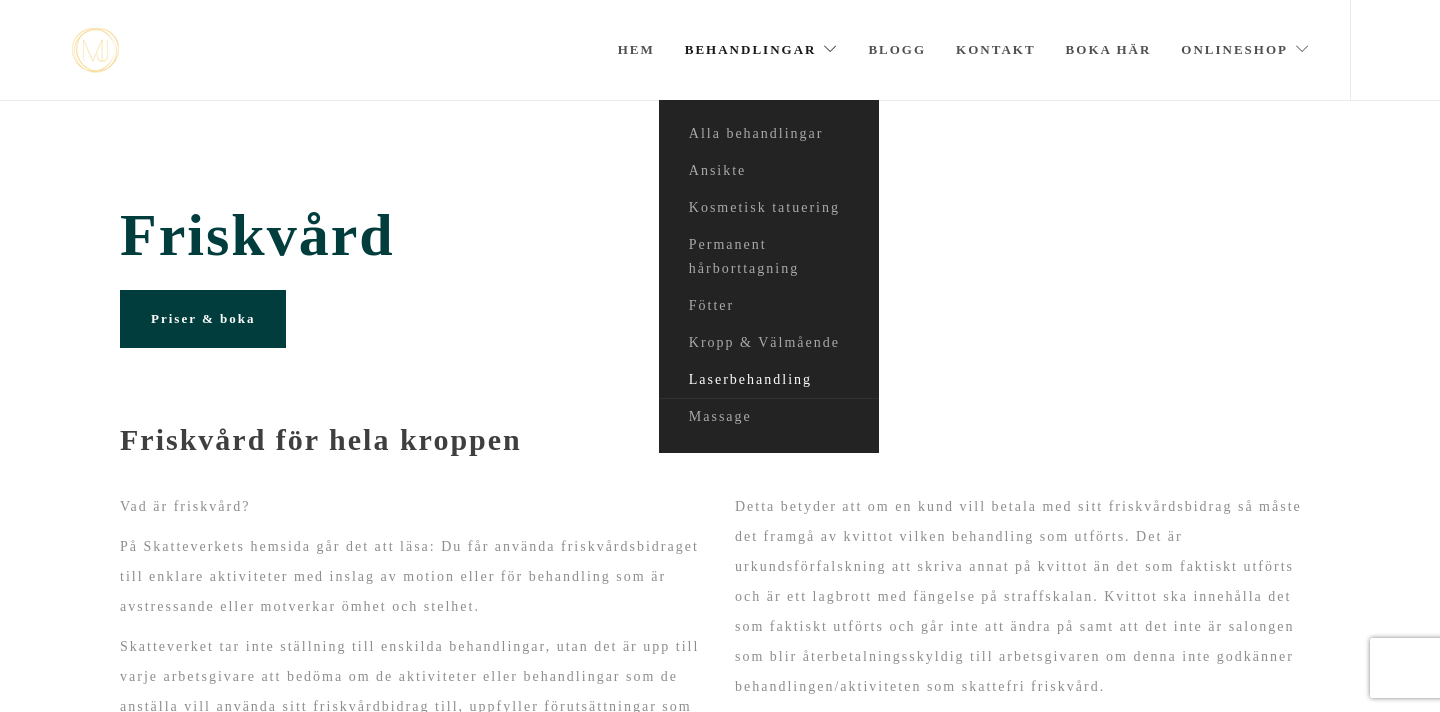 click on "Laserbehandling" at bounding box center [769, 380] 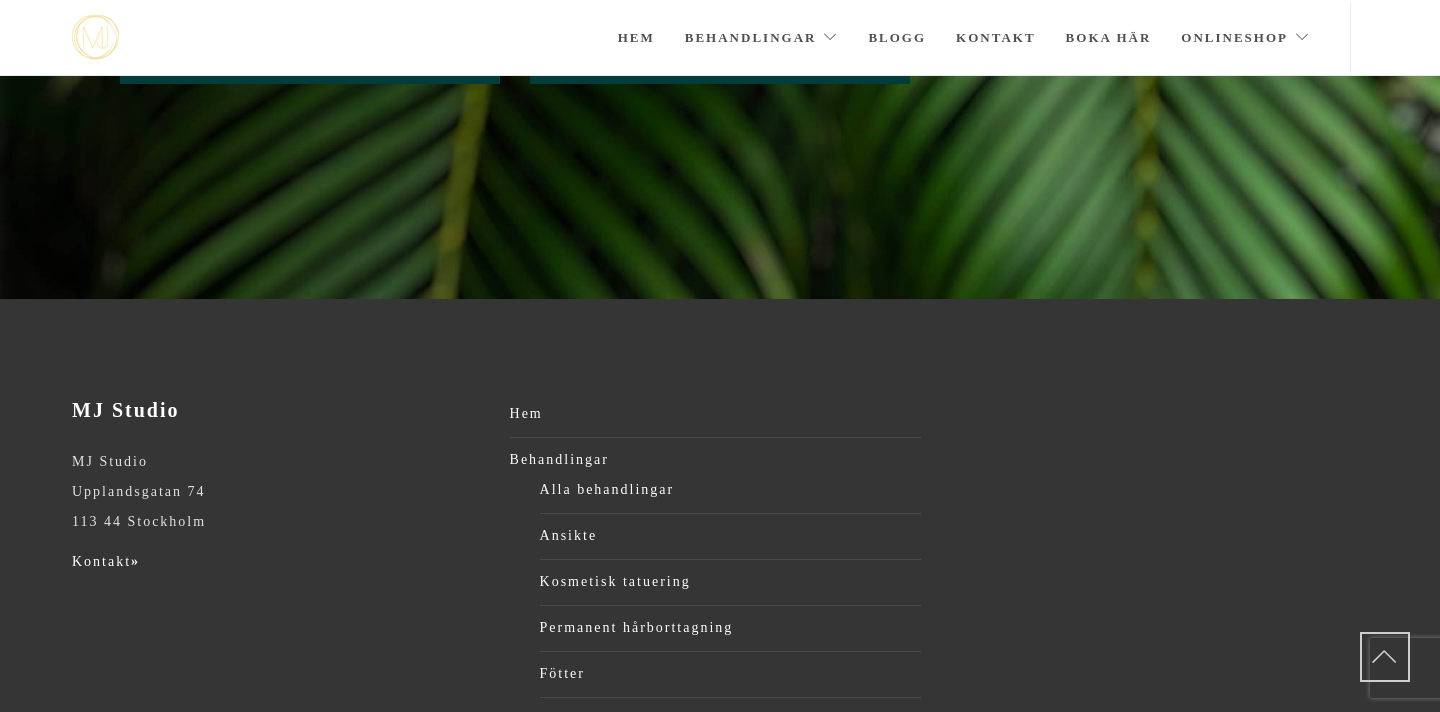 scroll, scrollTop: 262, scrollLeft: 0, axis: vertical 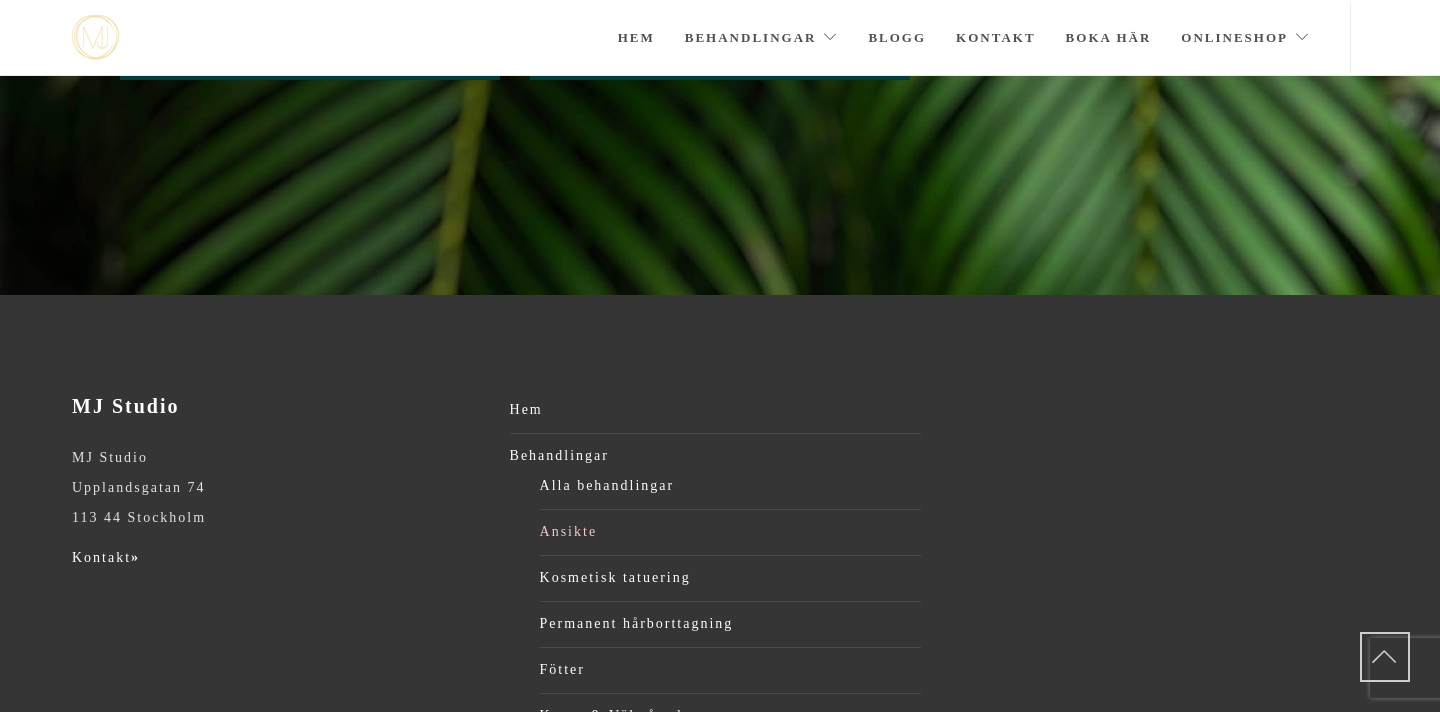 click on "Ansikte" at bounding box center (731, 532) 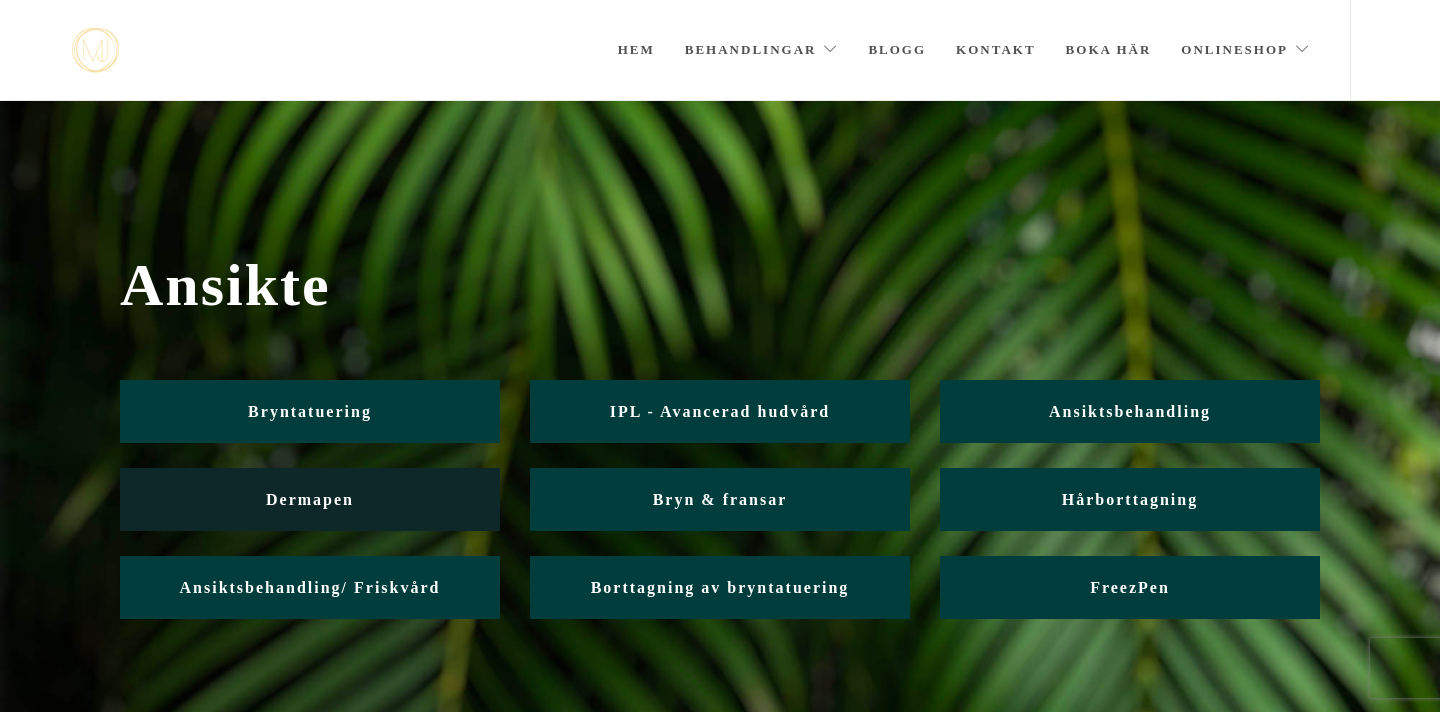 scroll, scrollTop: 7, scrollLeft: 0, axis: vertical 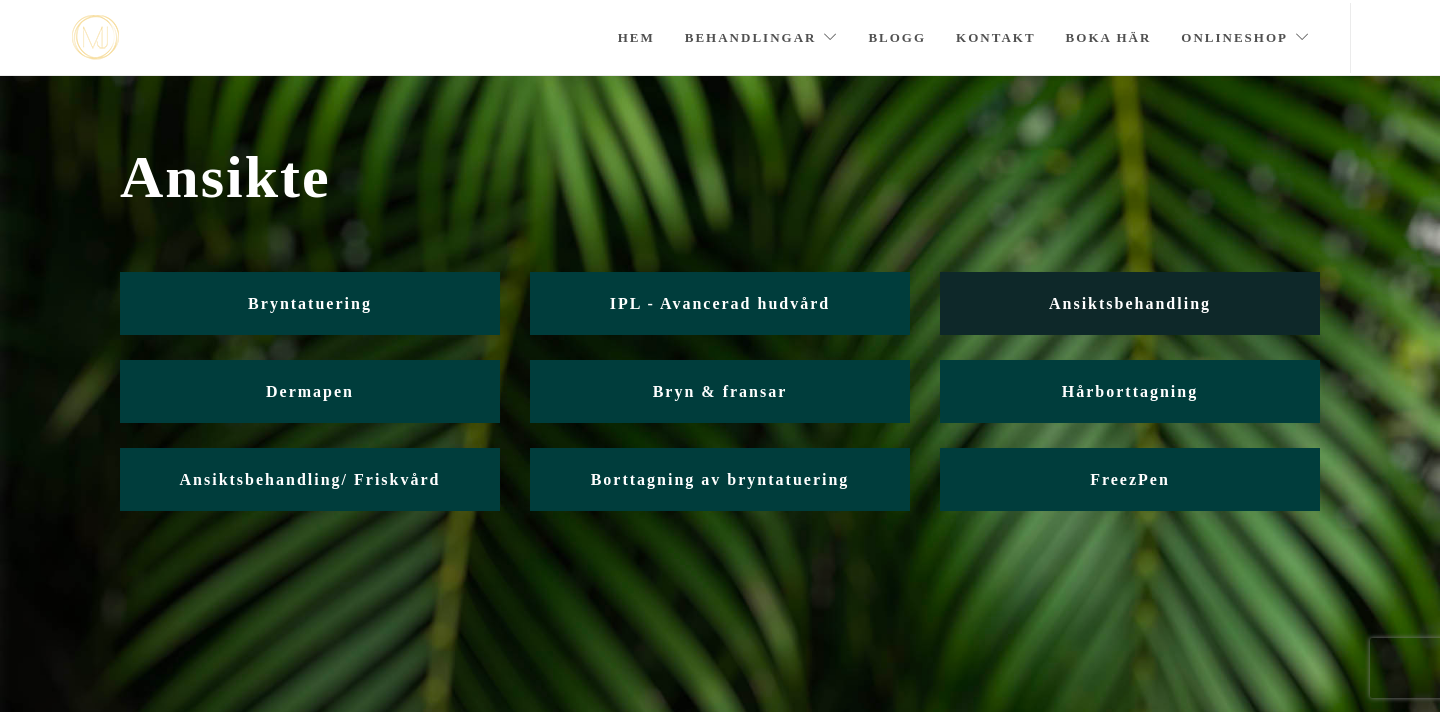click on "Ansiktsbehandling" at bounding box center [1130, 303] 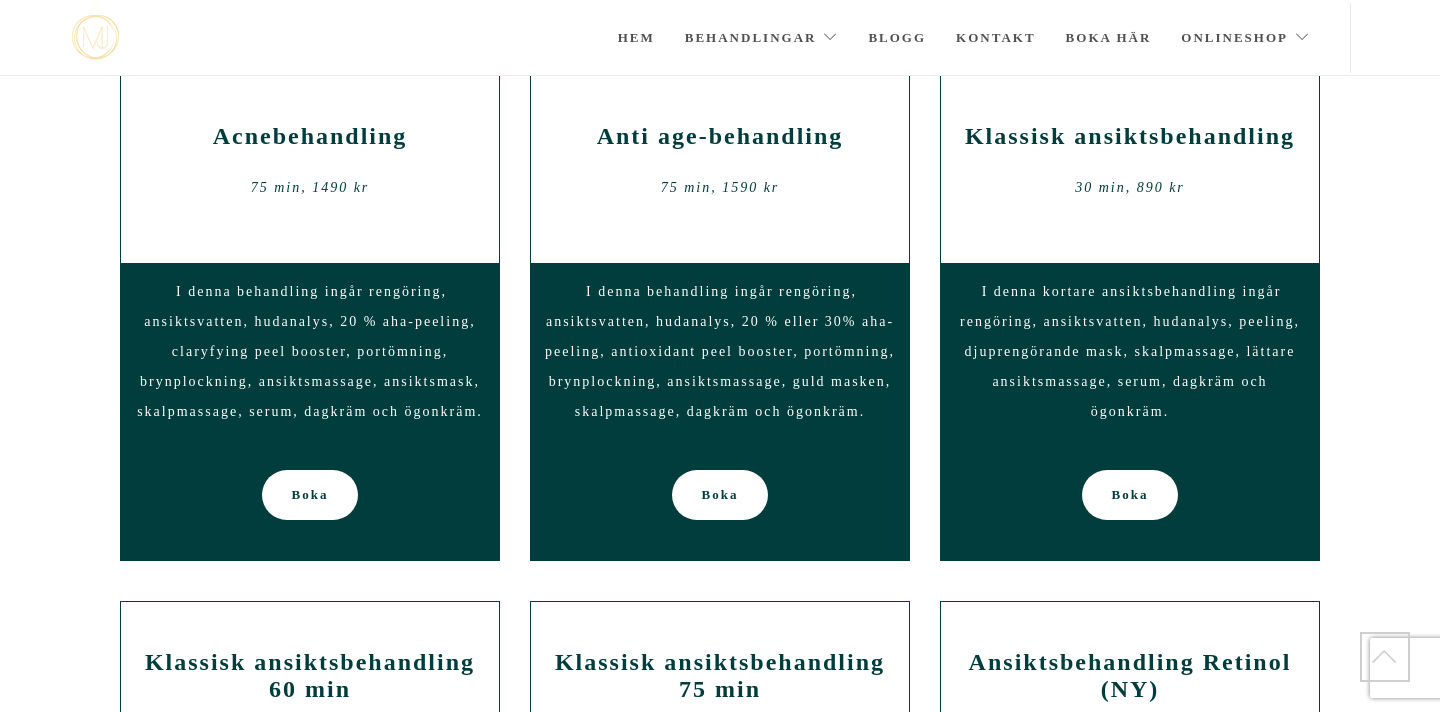 scroll, scrollTop: 0, scrollLeft: 0, axis: both 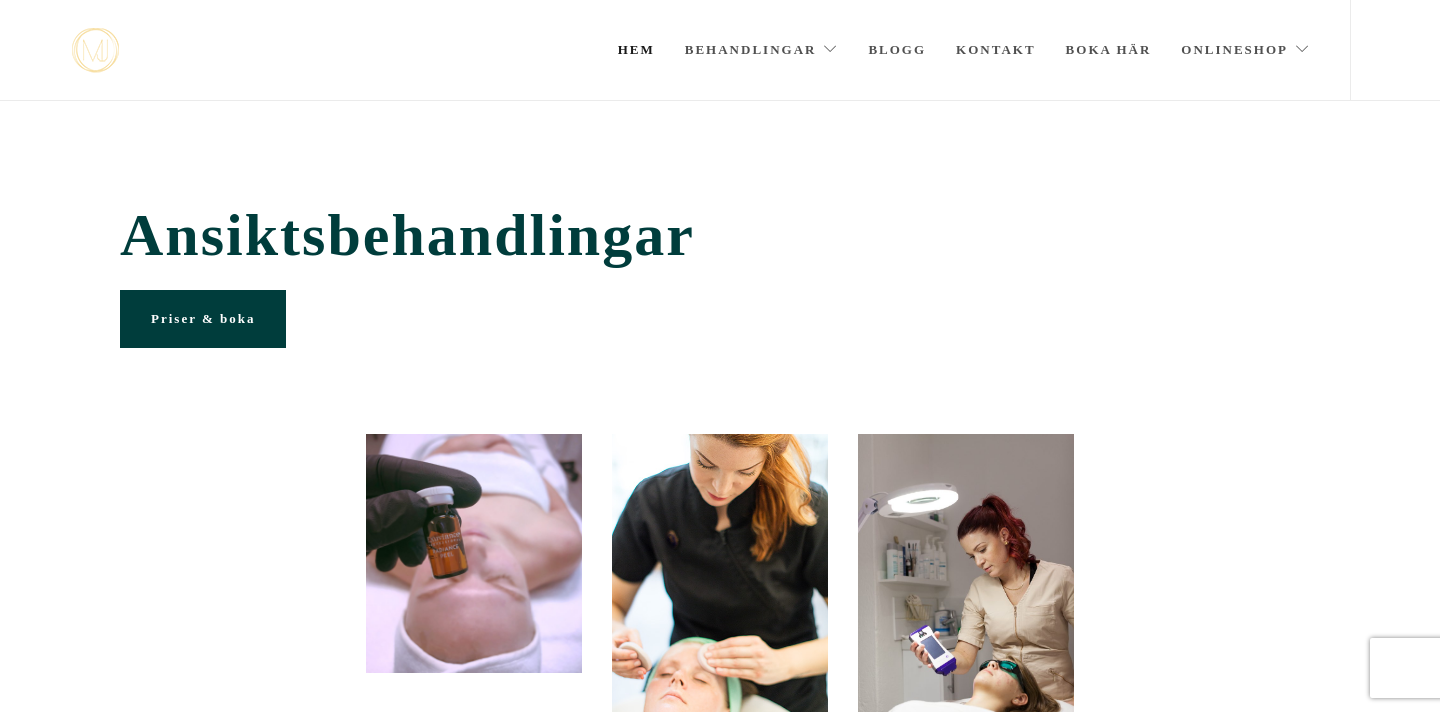 click on "Hem" at bounding box center (636, 50) 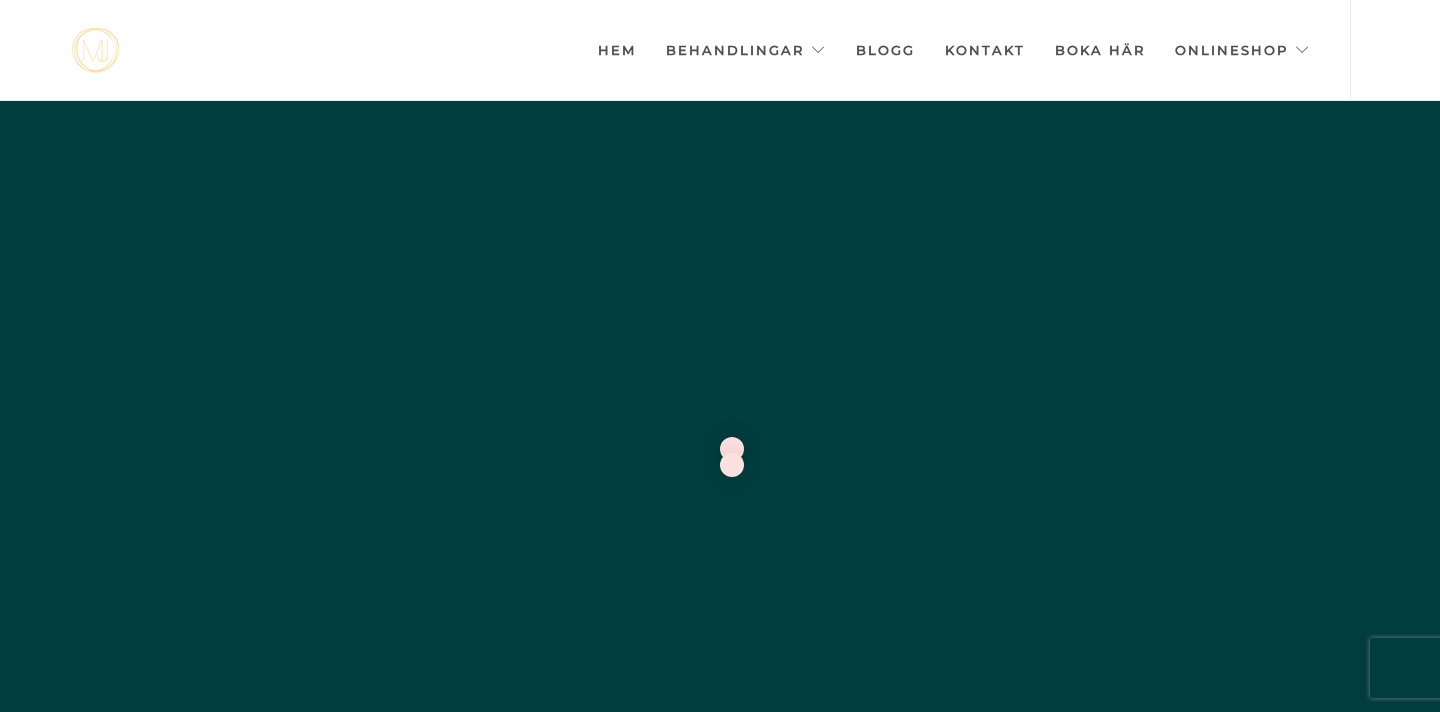 scroll, scrollTop: 0, scrollLeft: 0, axis: both 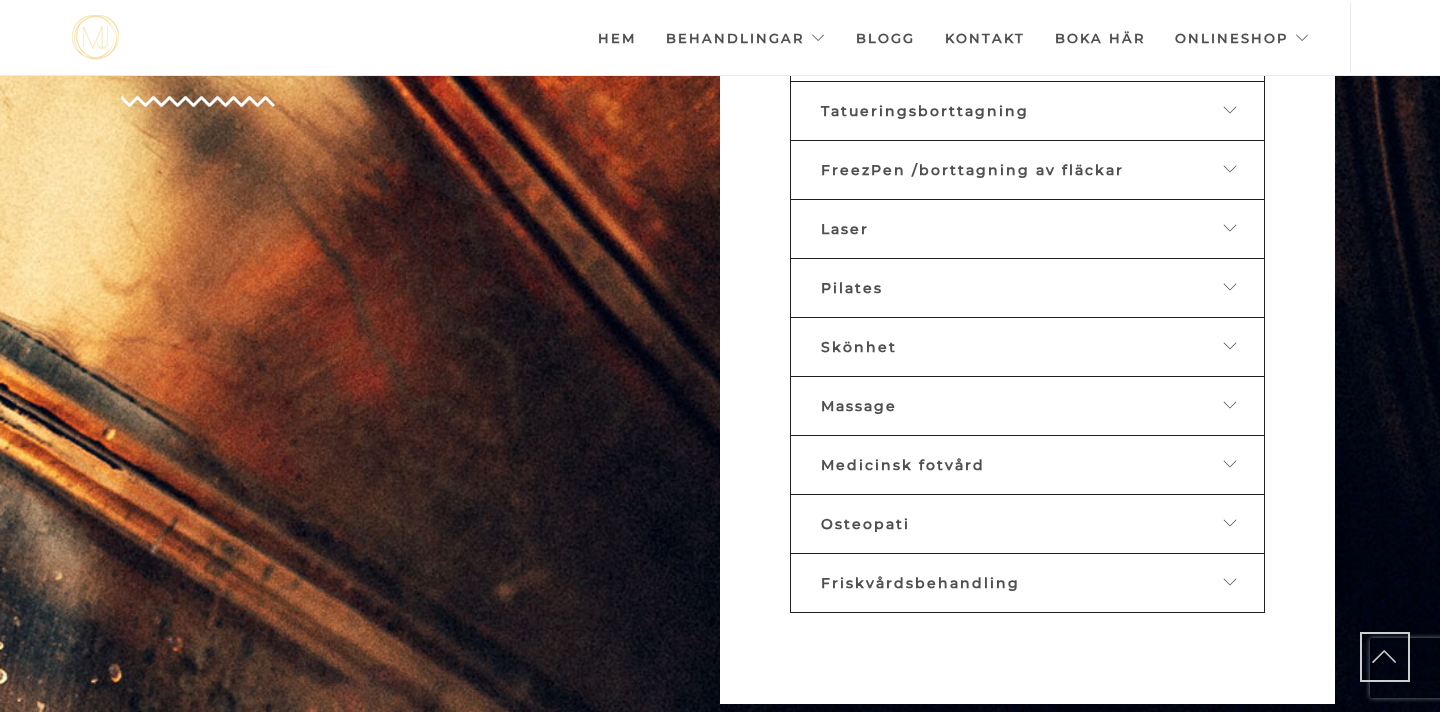 click at bounding box center (1231, 582) 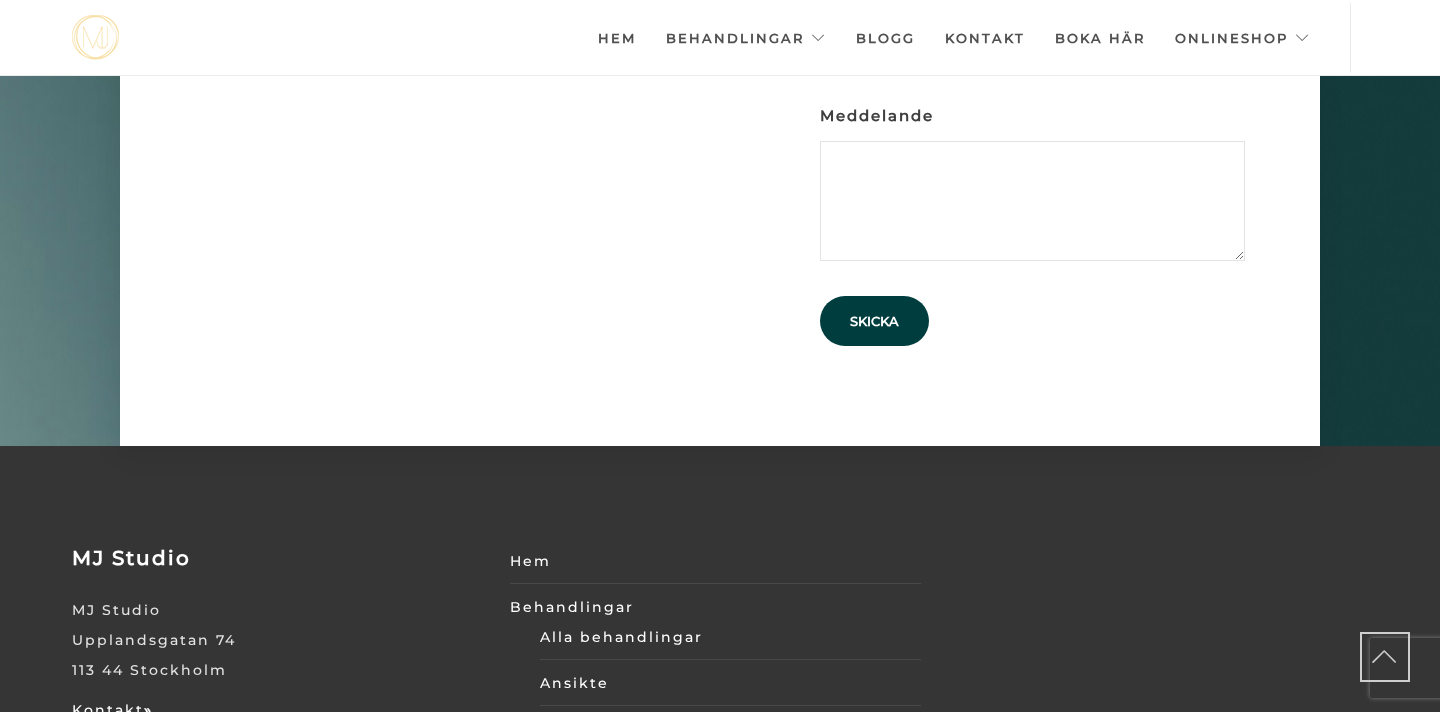 scroll, scrollTop: 5239, scrollLeft: 0, axis: vertical 